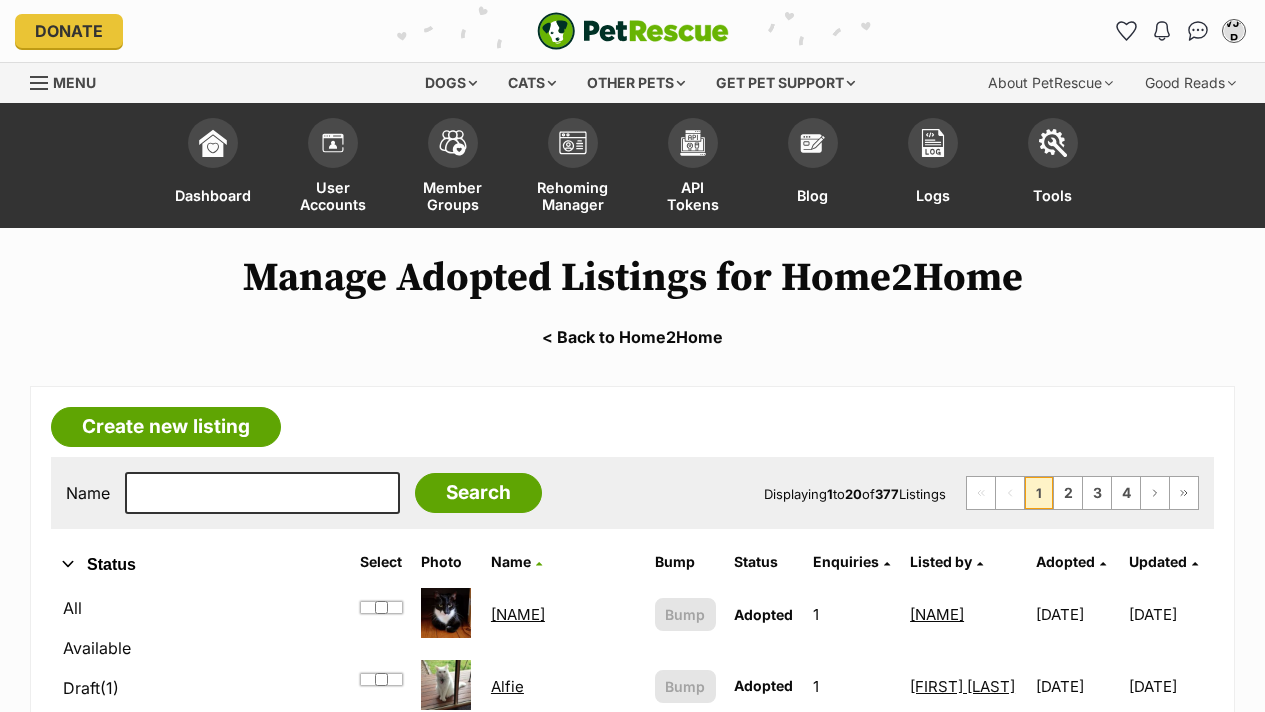 scroll, scrollTop: 0, scrollLeft: 0, axis: both 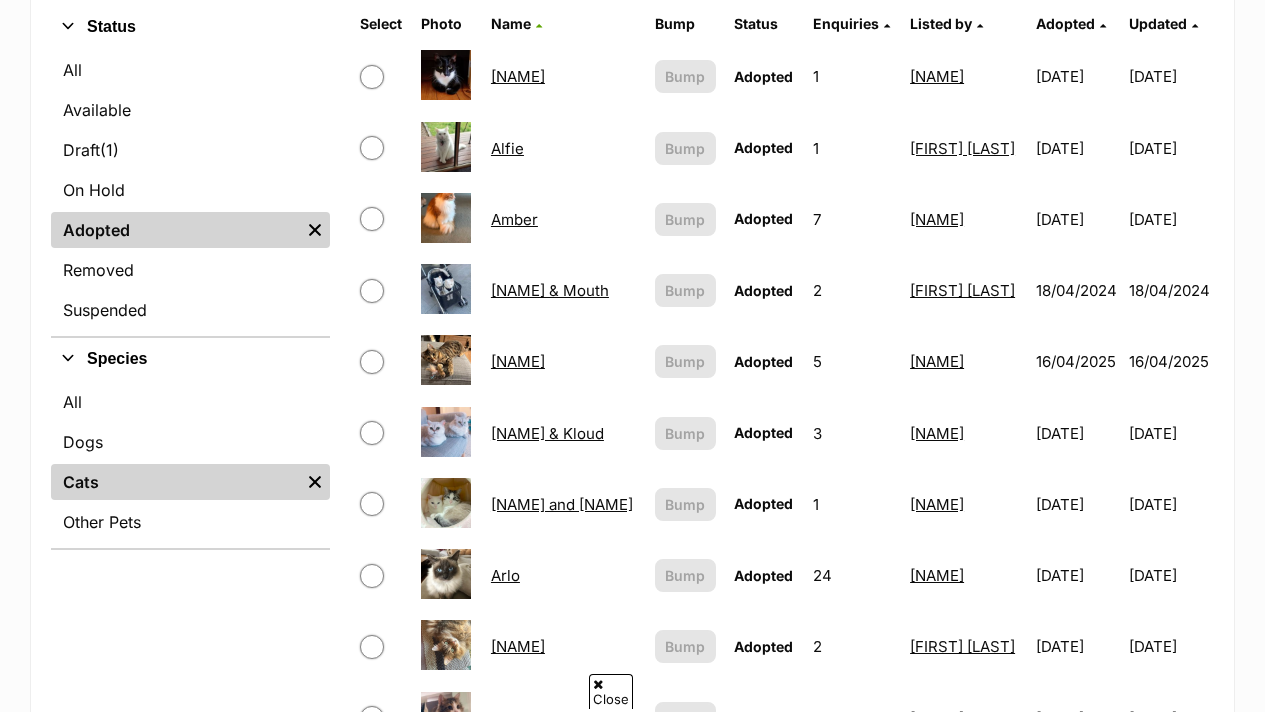 click on "Adopted" at bounding box center [1065, 23] 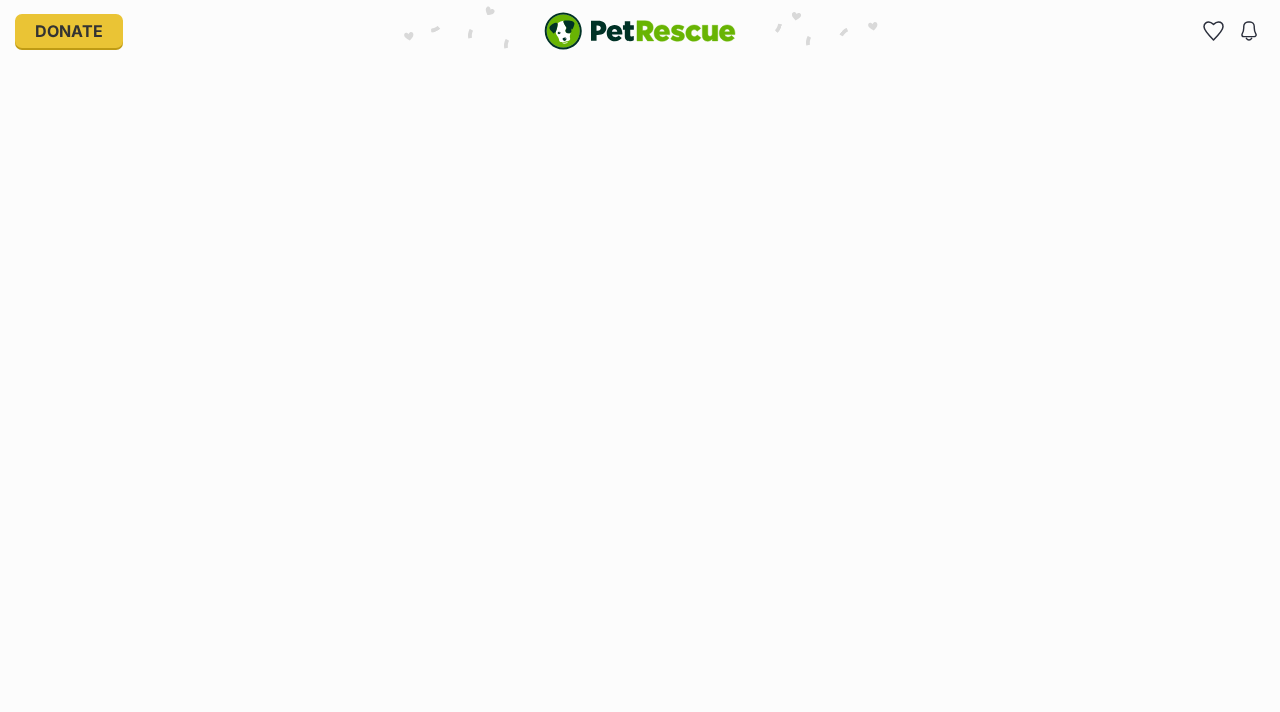 scroll, scrollTop: 0, scrollLeft: 0, axis: both 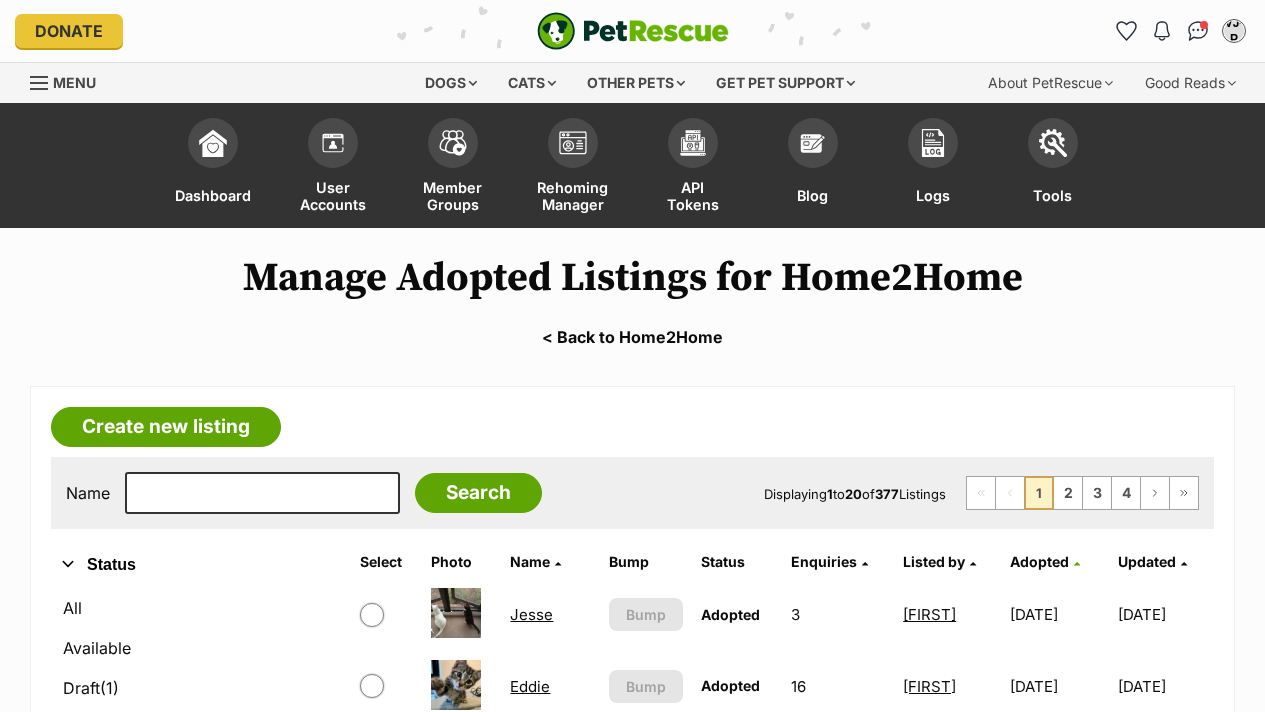 click on "Adopted" at bounding box center [1039, 561] 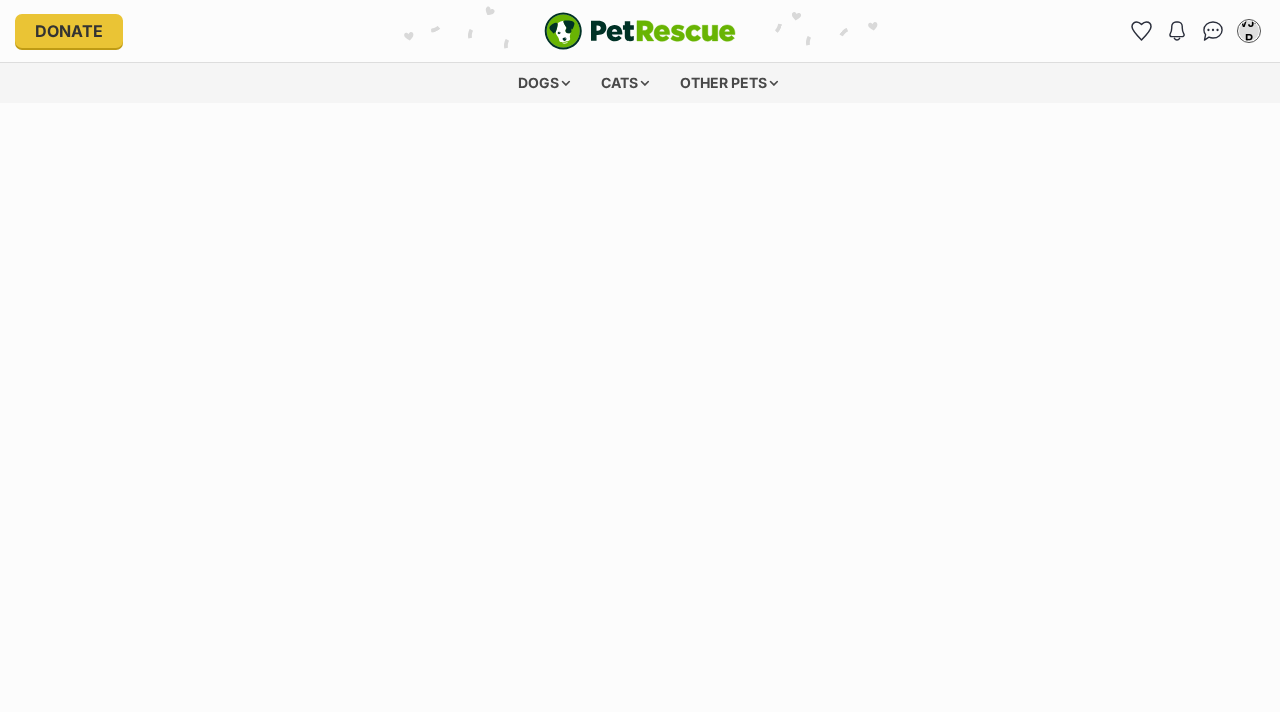 scroll, scrollTop: 0, scrollLeft: 0, axis: both 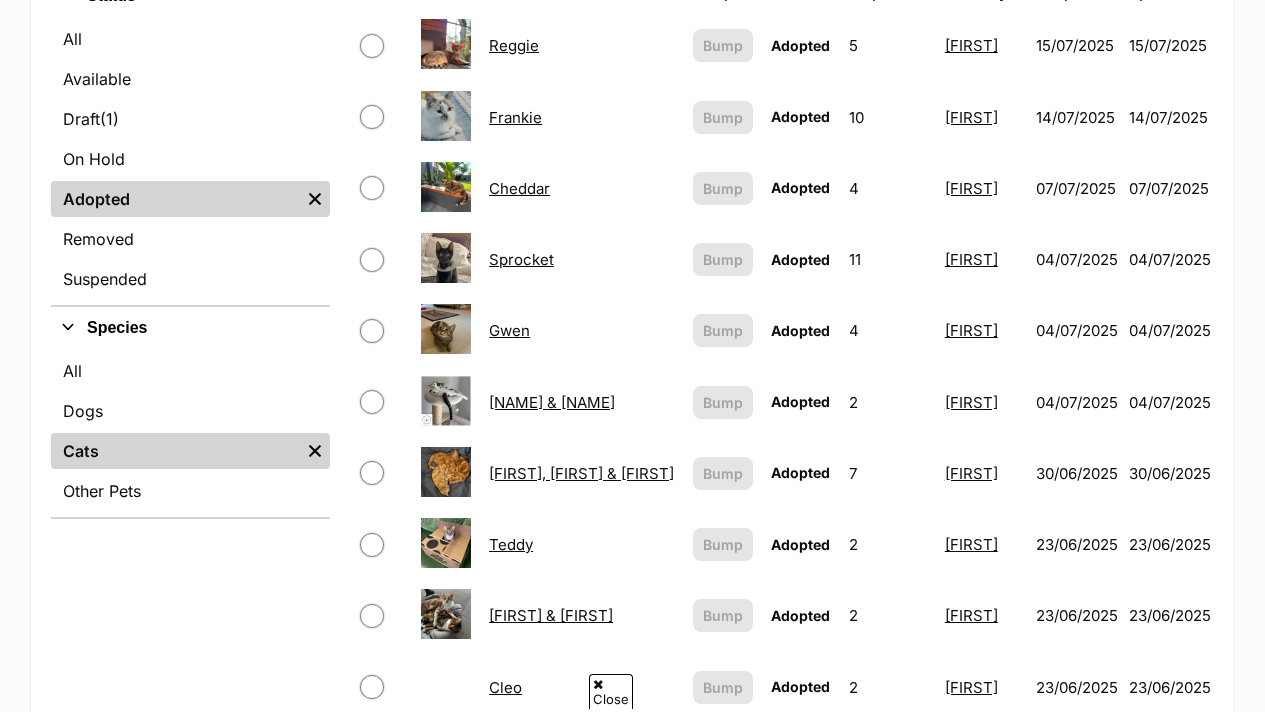 drag, startPoint x: 0, startPoint y: 0, endPoint x: 1277, endPoint y: 248, distance: 1300.8585 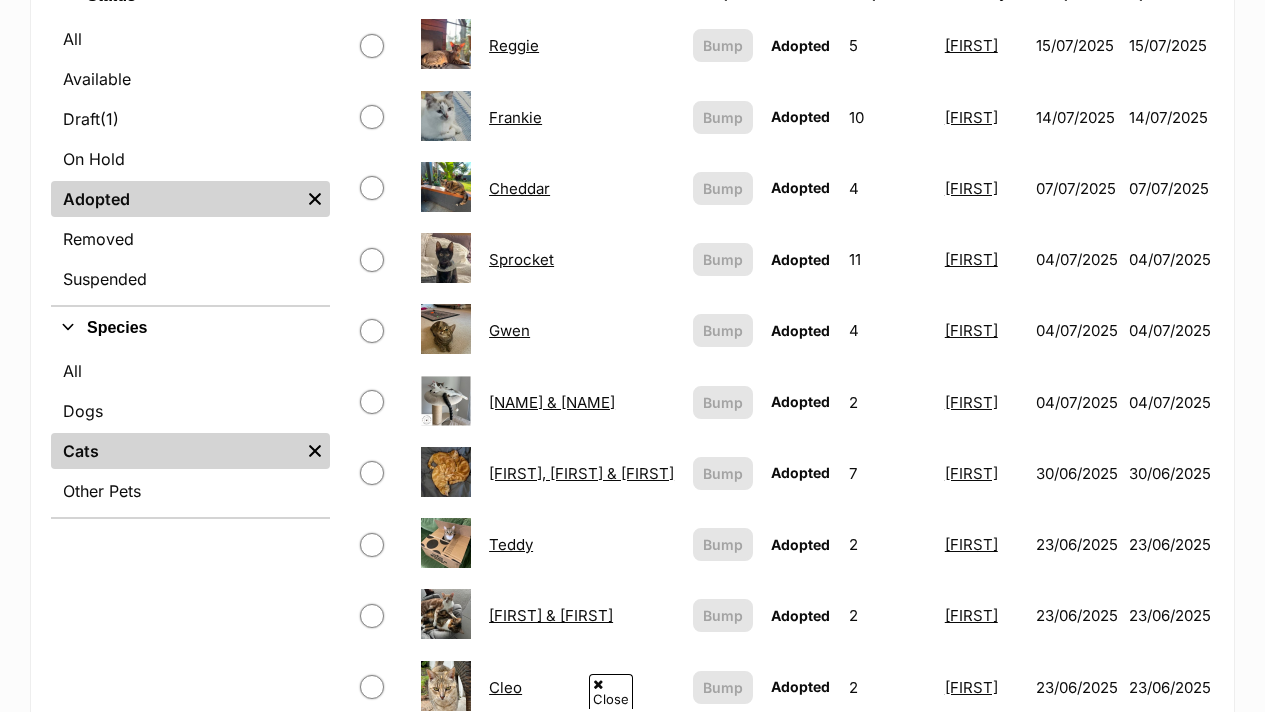click on "Skip to main content
Log in to favourite this pet
Log in
Or sign up
Search PetRescue
Search for a pet, rescue group or article
Please select PetRescue ID
Pet name
Group
Article
Go
E.g. enter a pet's id into the search.
E.g. enter a pet's name into the search.
E.g. enter a rescue groups's name.
E.g. enter in a keyword to find an article.
Want to remove this pet?
The ‘Removed’ status should only be selected when a pet has been euthanased or died of natural causes whilst in care, or when a pet has been transferred to another rescue organisation.
Learn more about the different pet profile statuses.
Do you still wish to mark this pet as ‘Removed’?
Yes
No
Your pet has been marked as adopted
Another successful adoption - amazing work Home2Home!
Your pets have been marked as adopted
Preview this message." at bounding box center [632, 1136] 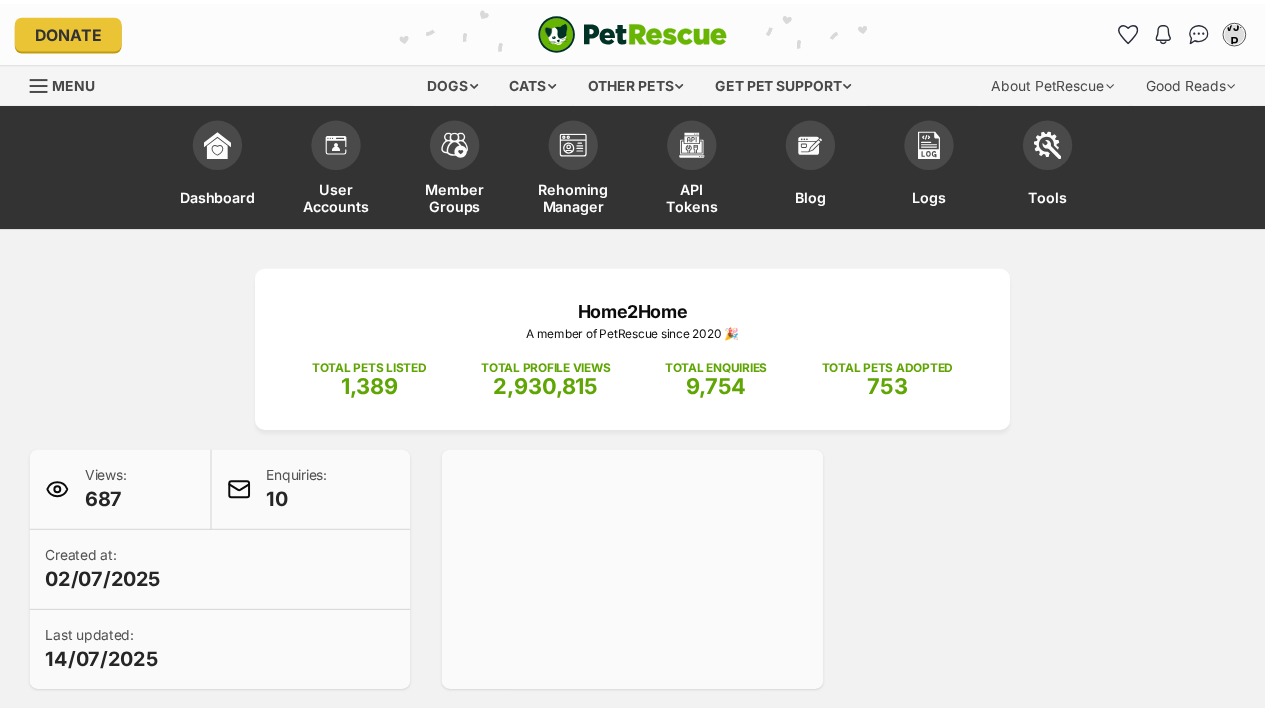 scroll, scrollTop: 0, scrollLeft: 0, axis: both 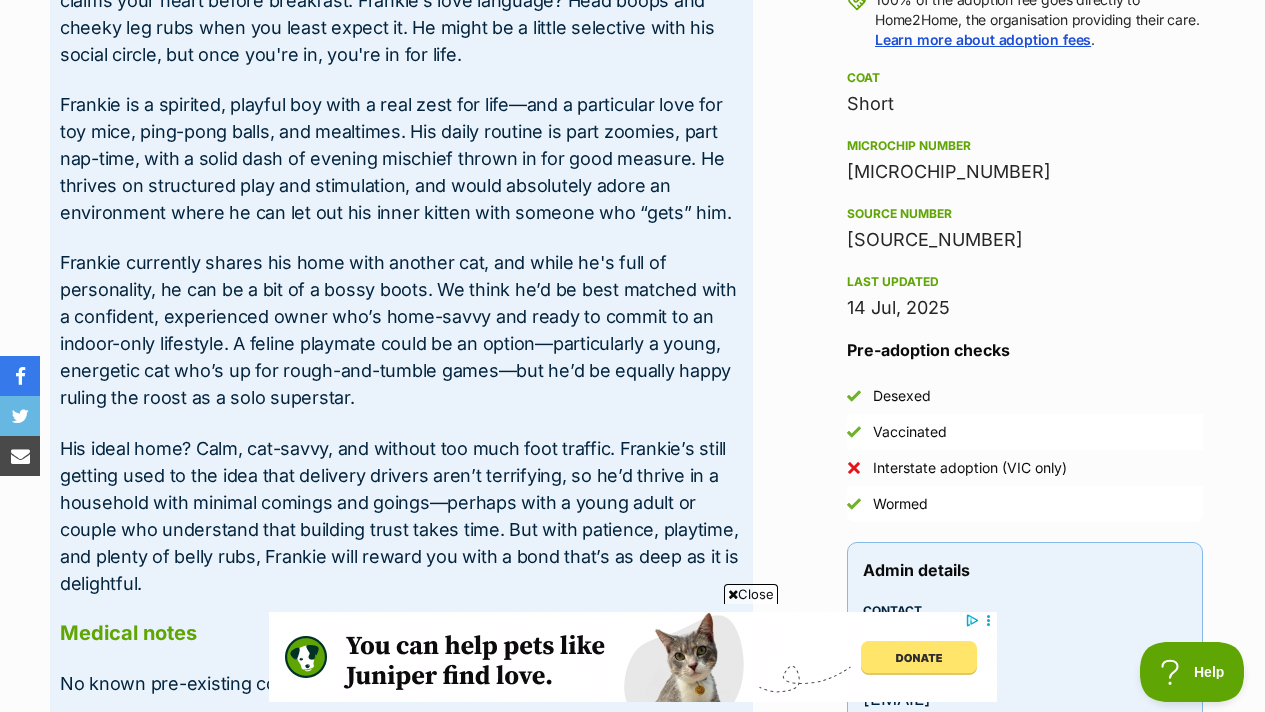drag, startPoint x: 946, startPoint y: 241, endPoint x: 849, endPoint y: 236, distance: 97.128784 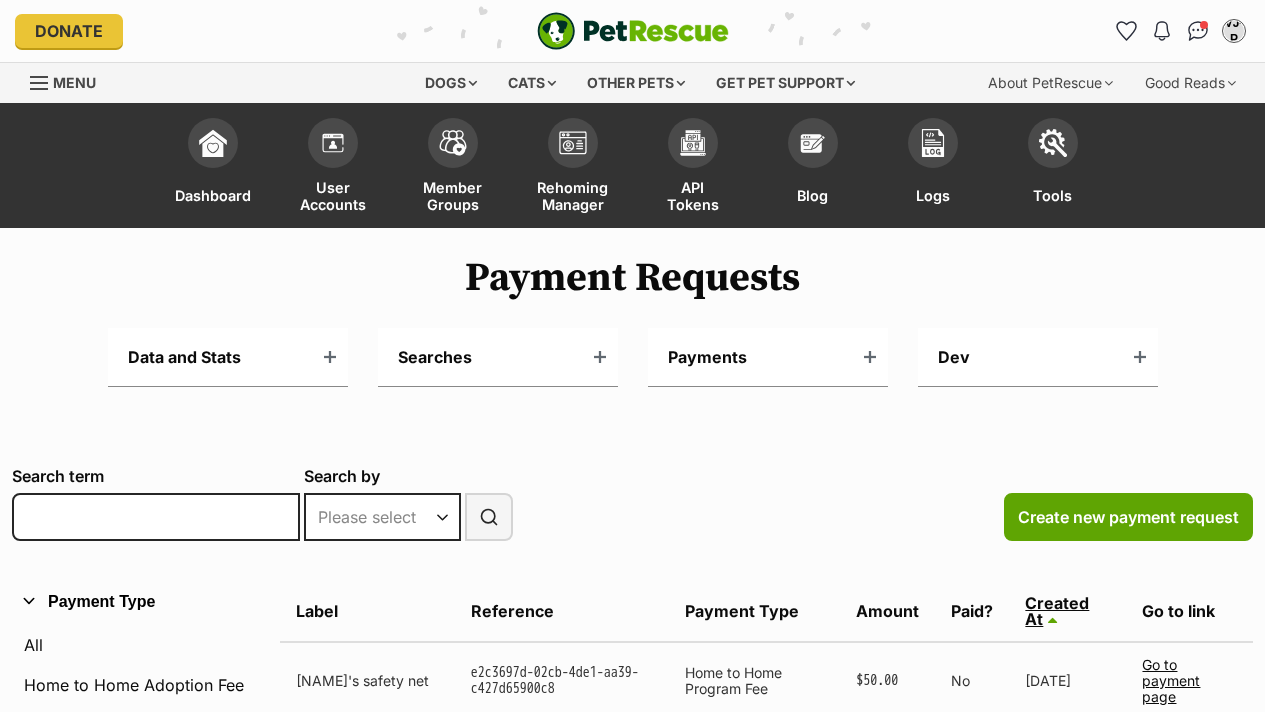 scroll, scrollTop: 0, scrollLeft: 0, axis: both 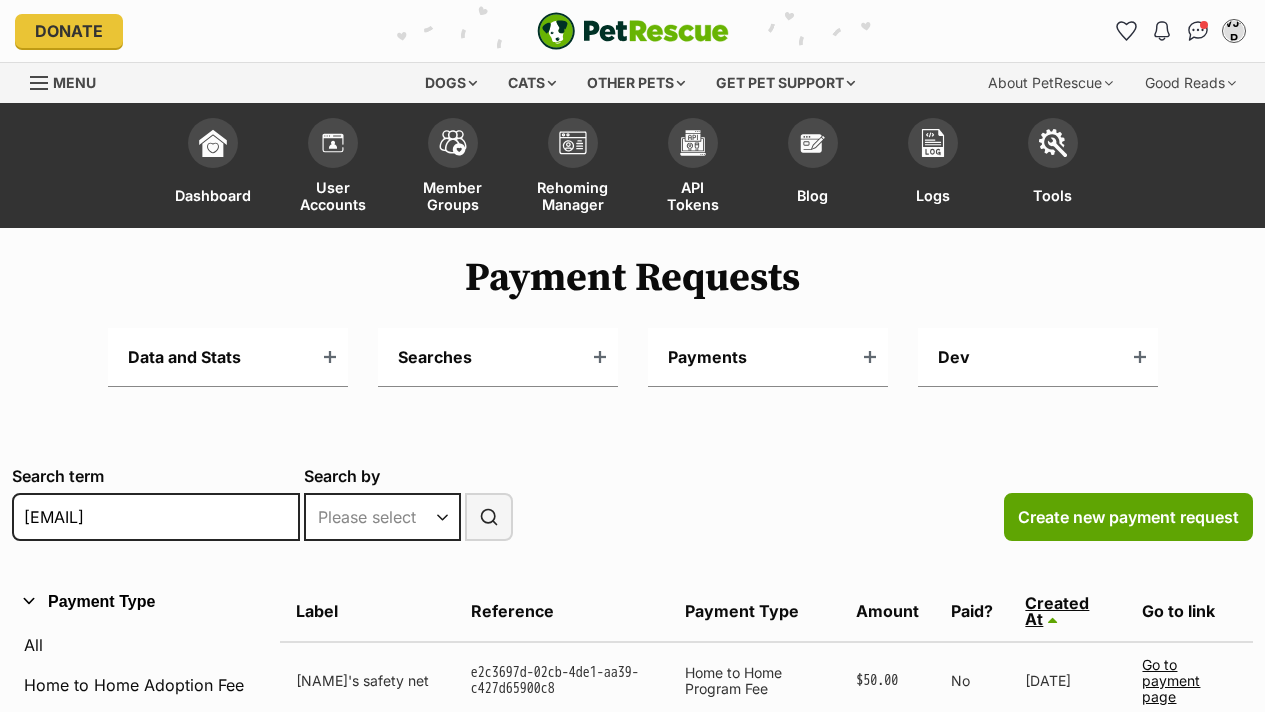 type on "[EMAIL]" 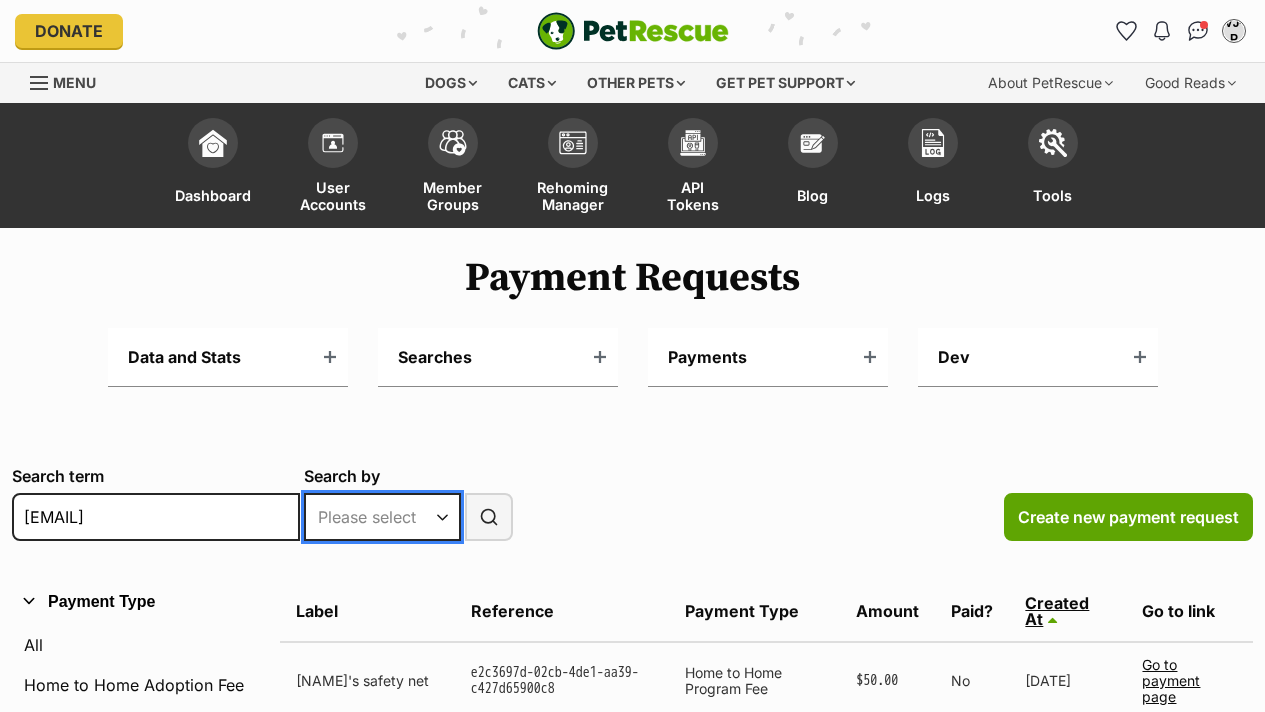 click on "Please select
Label
Reference UID
Receipt UID" at bounding box center (382, 517) 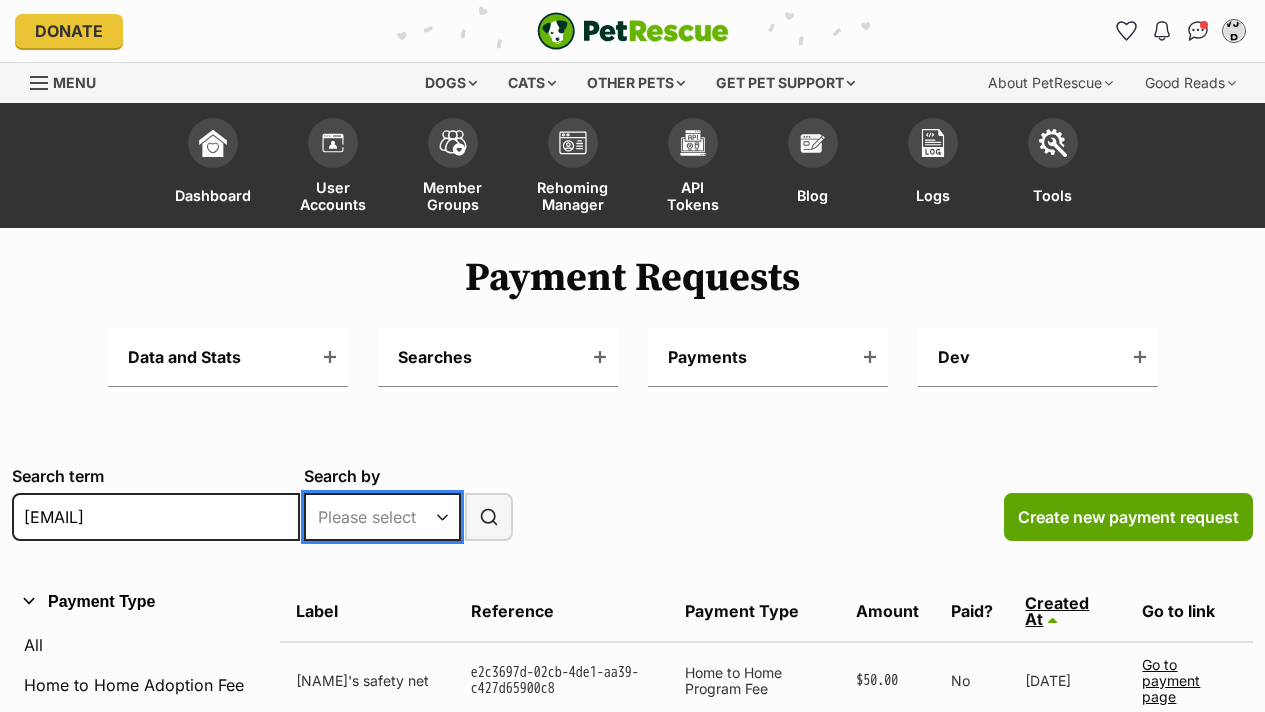 select on "label" 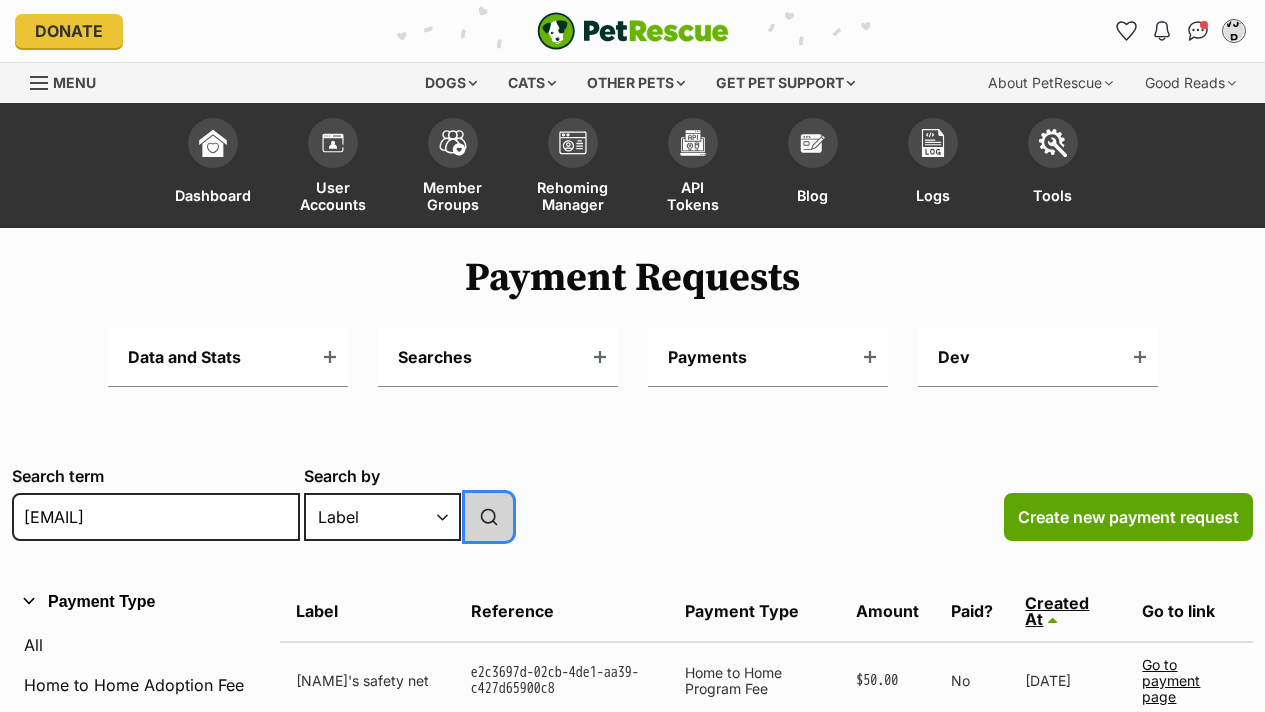 scroll, scrollTop: 0, scrollLeft: 0, axis: both 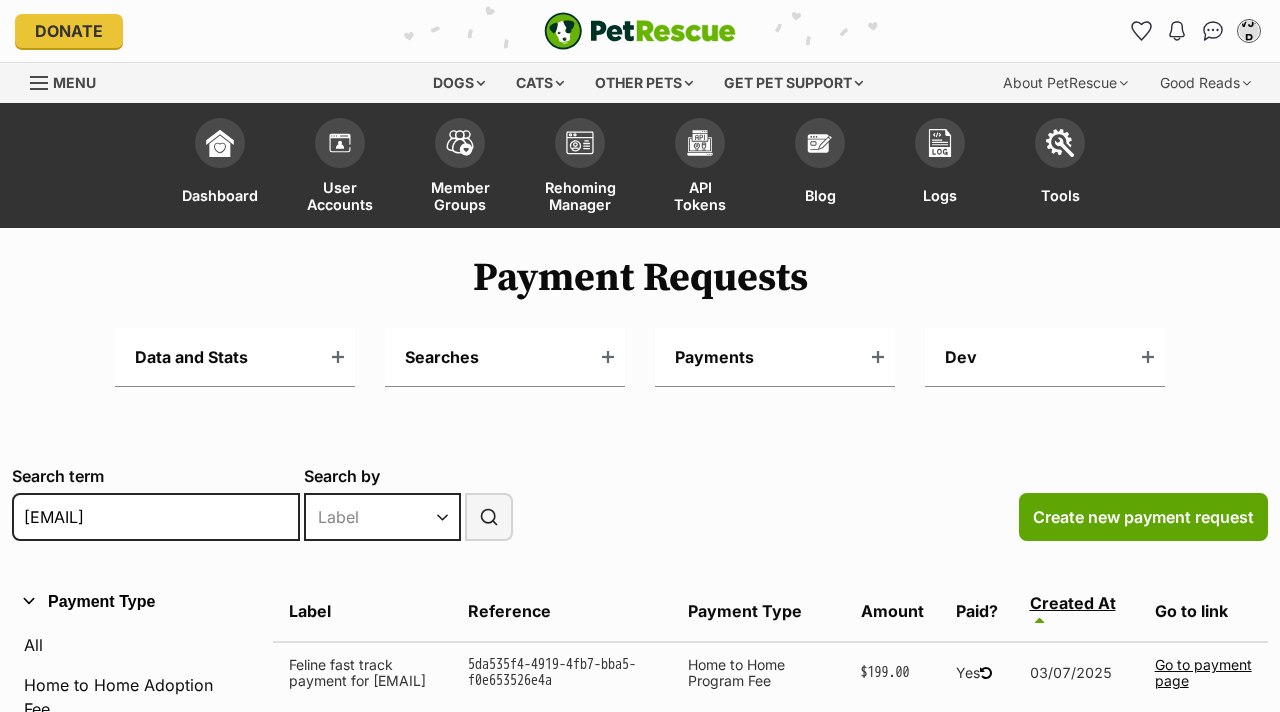 select on "label" 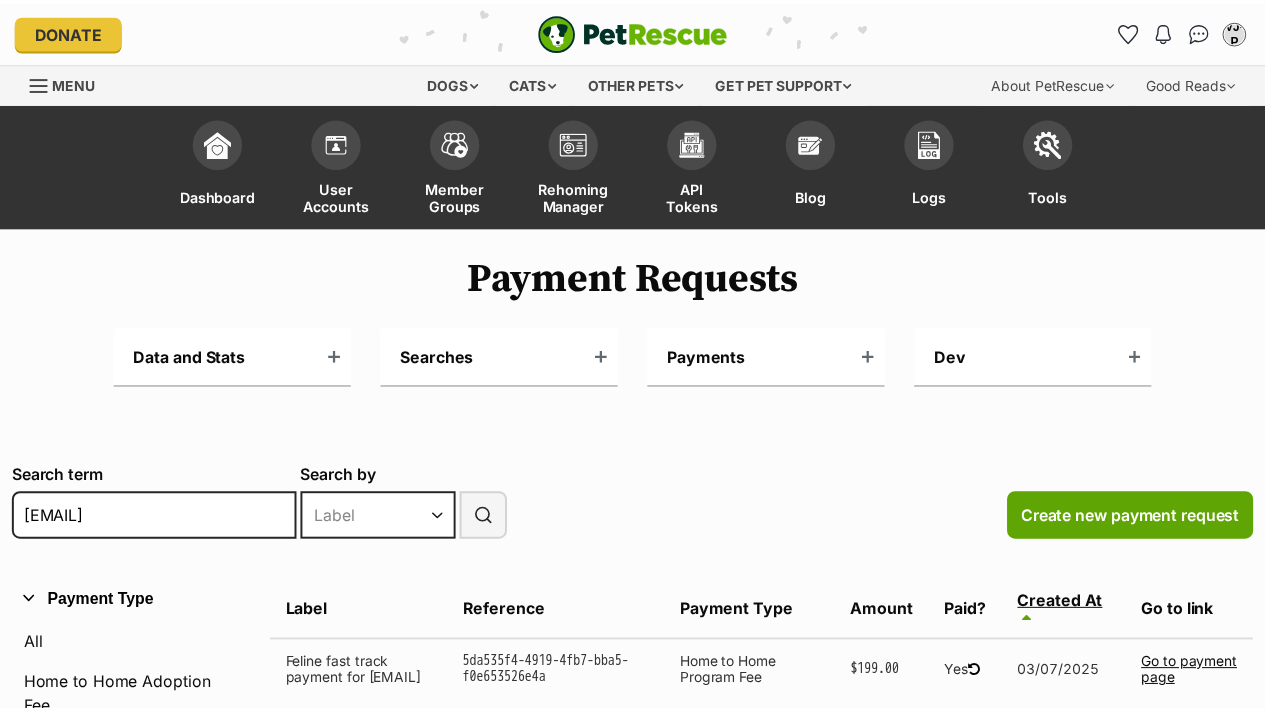 scroll, scrollTop: 0, scrollLeft: 0, axis: both 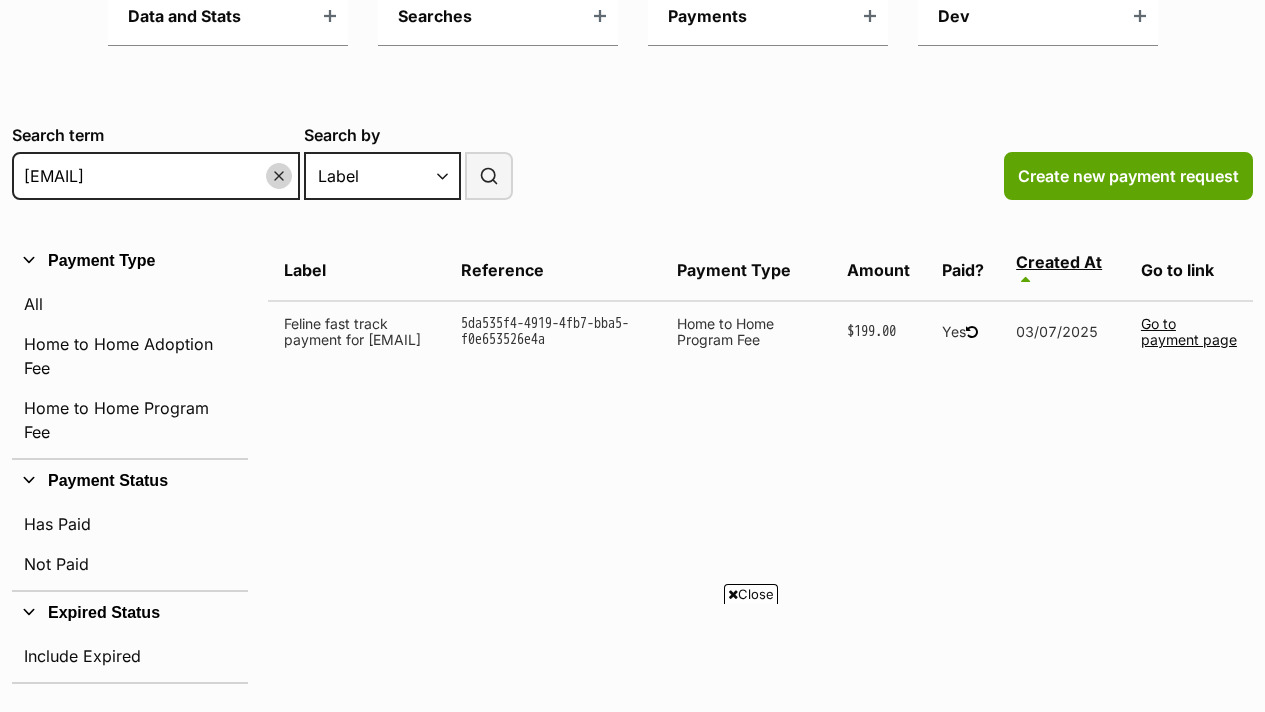 click at bounding box center [972, 332] 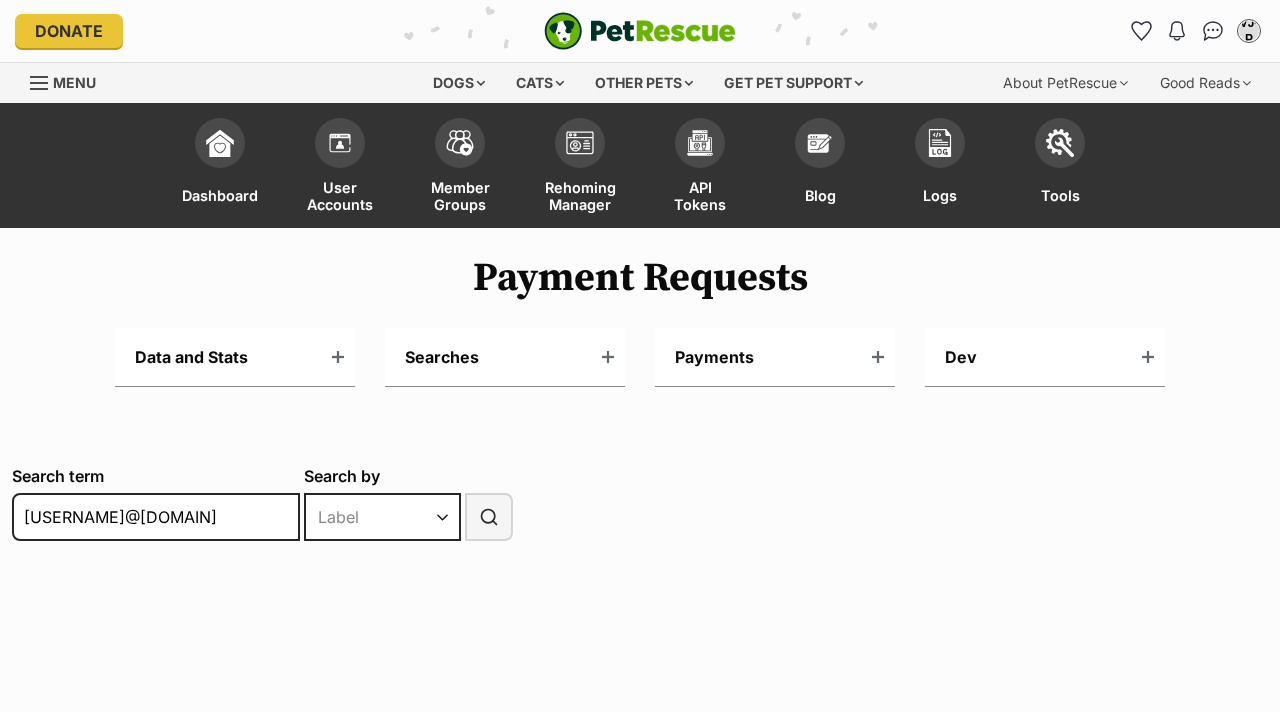 select on "label" 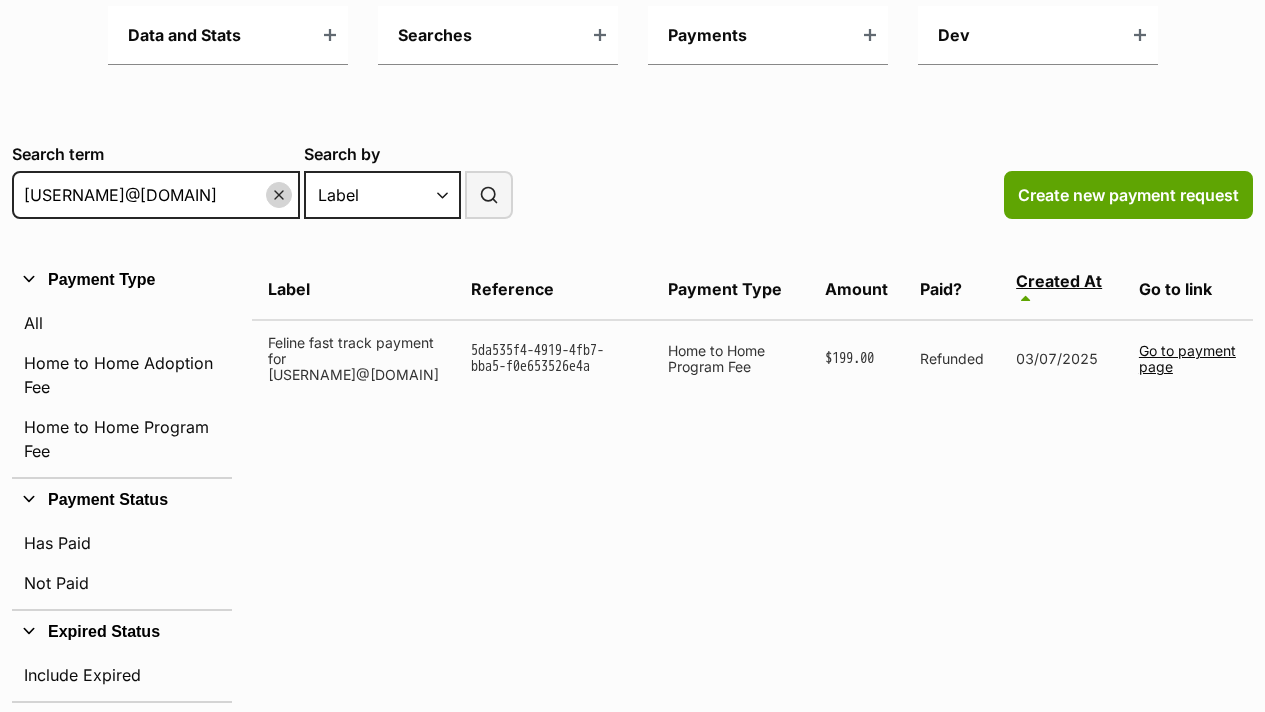 scroll, scrollTop: 0, scrollLeft: 0, axis: both 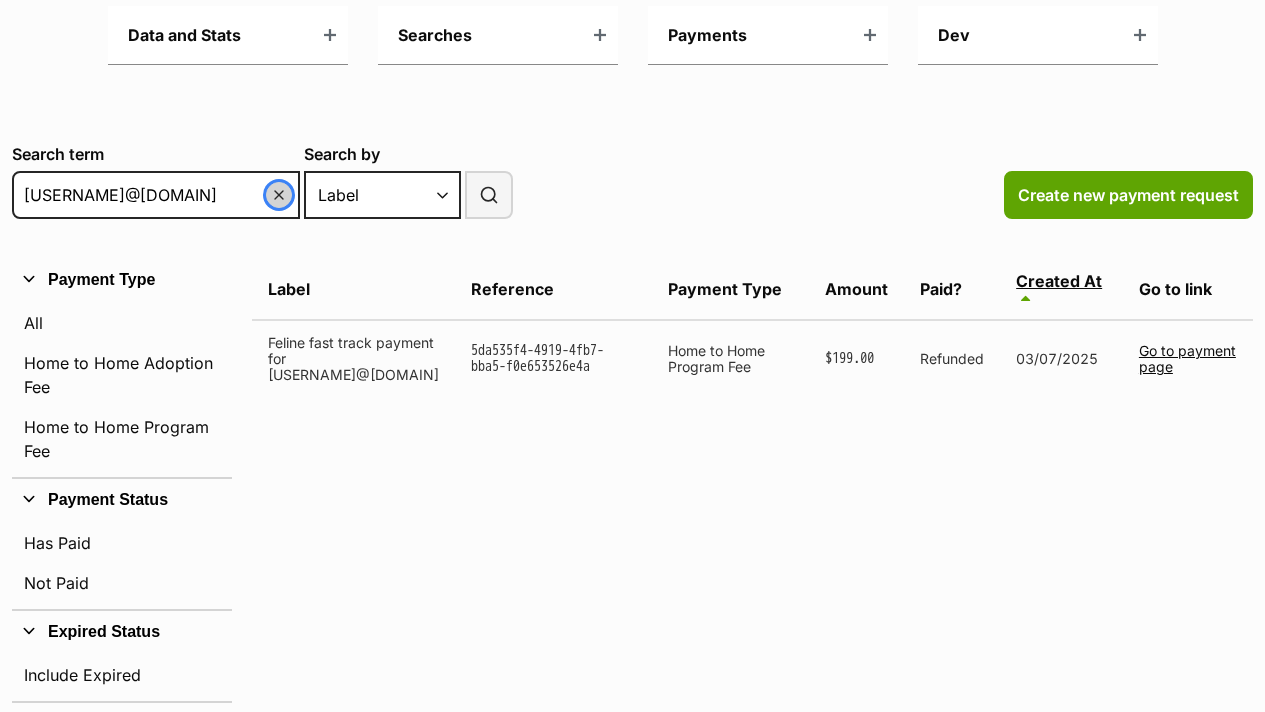 click at bounding box center (279, 195) 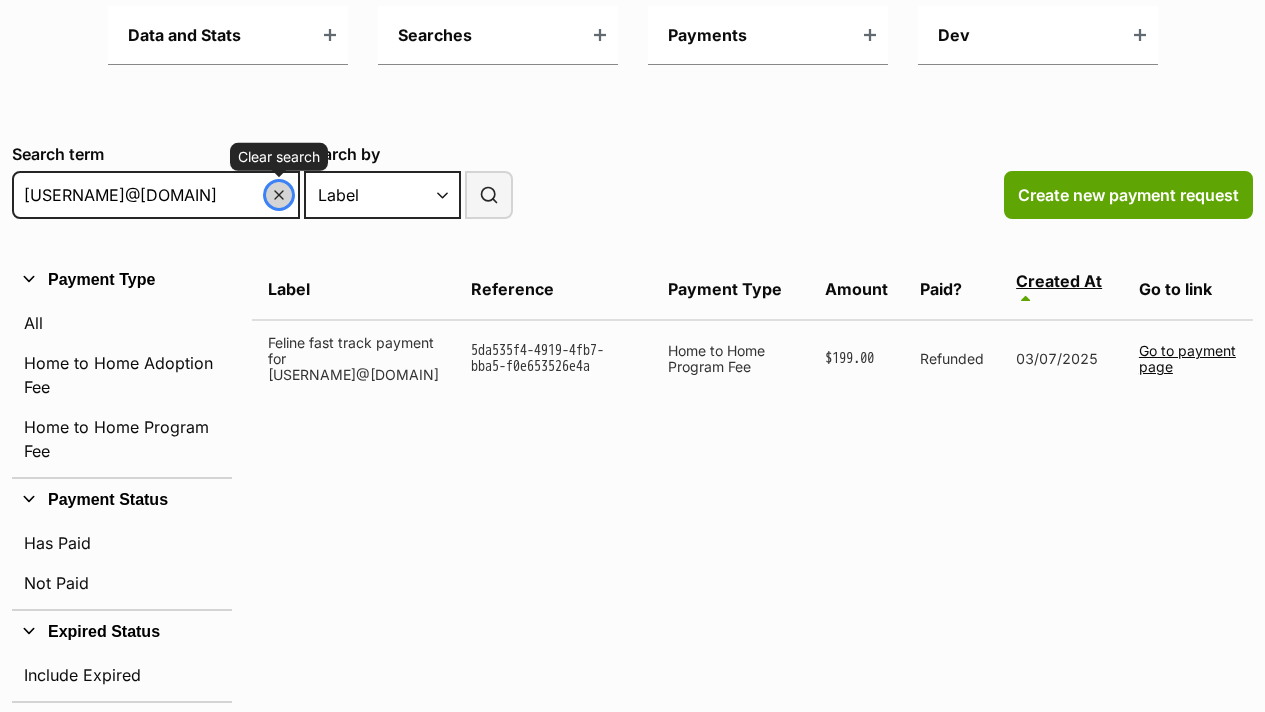 click at bounding box center [279, 195] 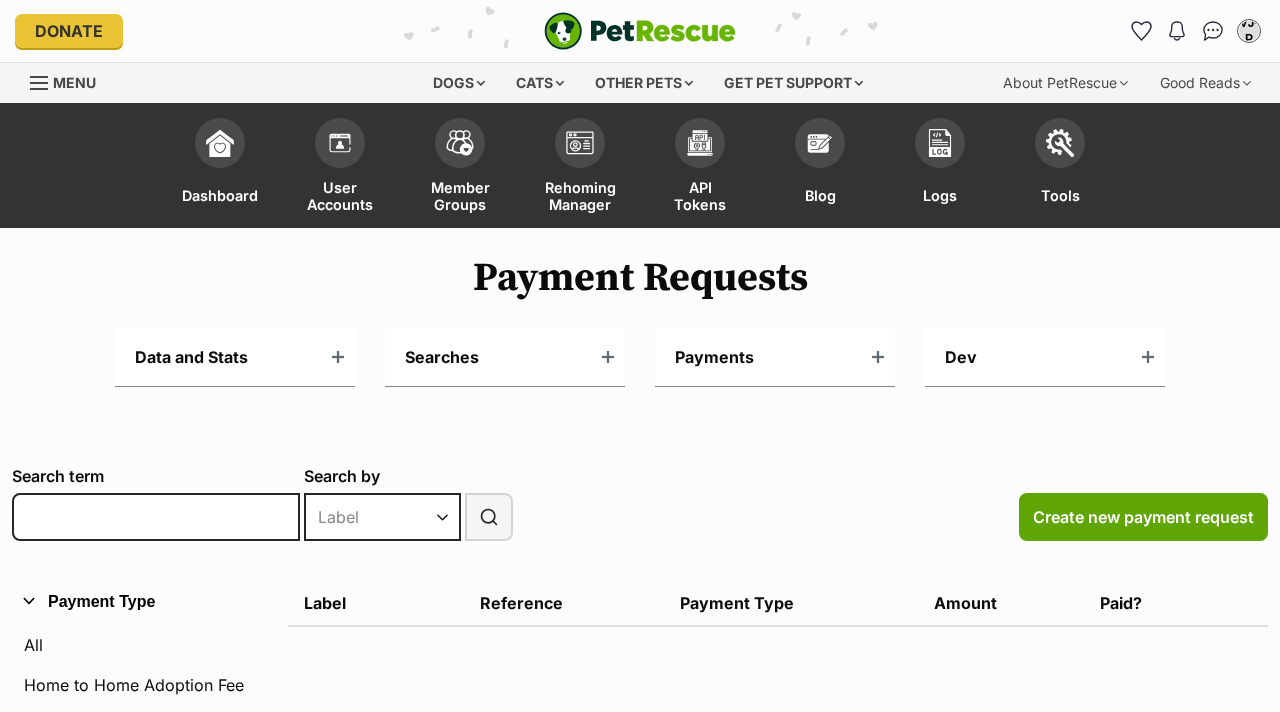 select on "label" 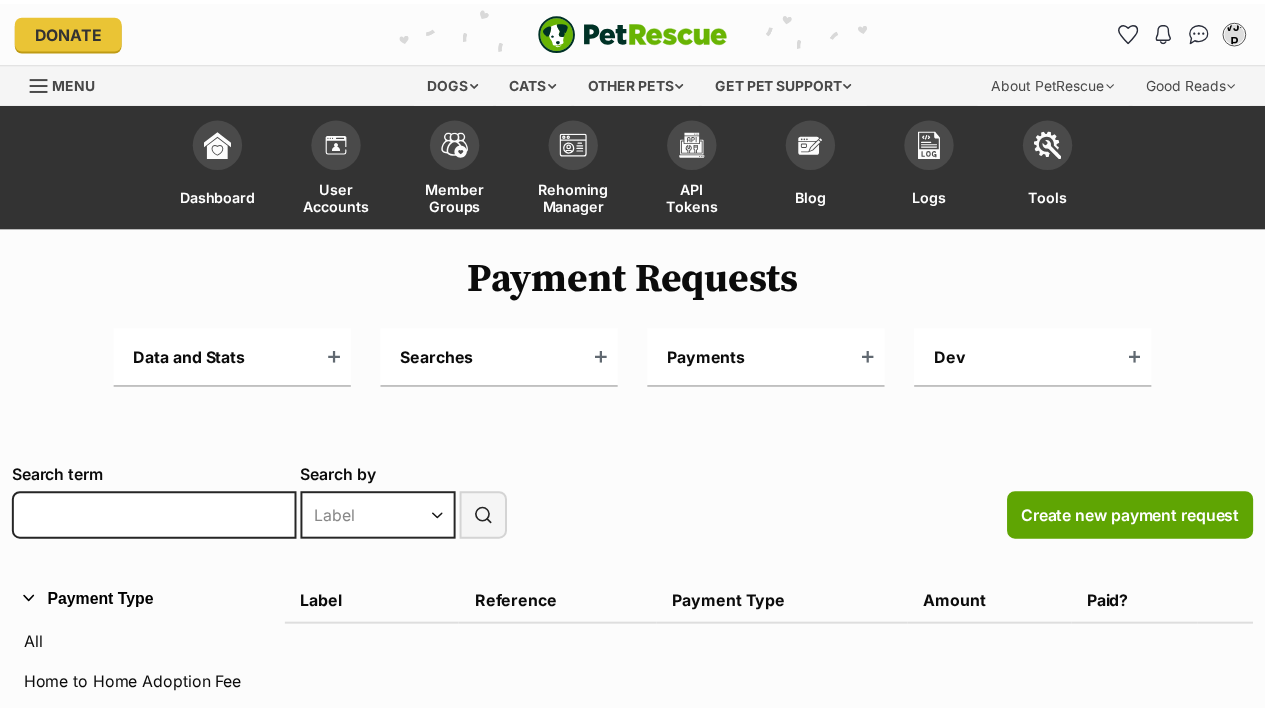 scroll, scrollTop: 0, scrollLeft: 0, axis: both 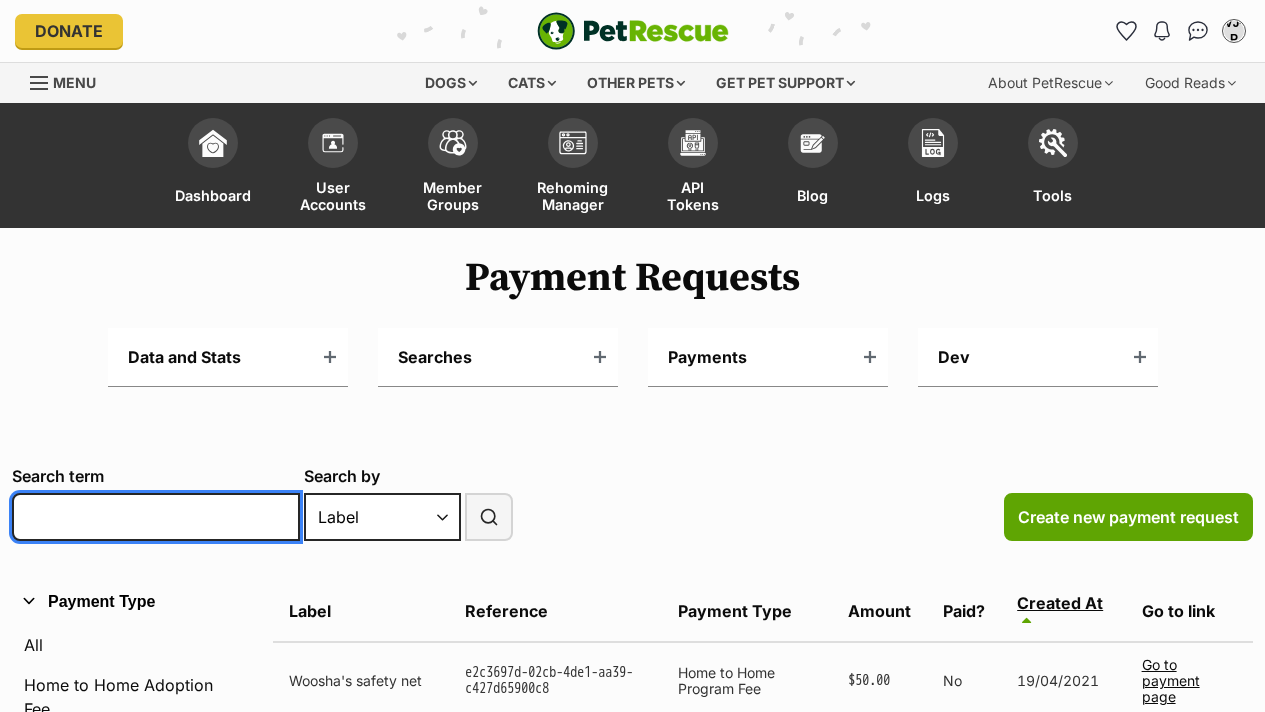 click on "Search term" at bounding box center [156, 517] 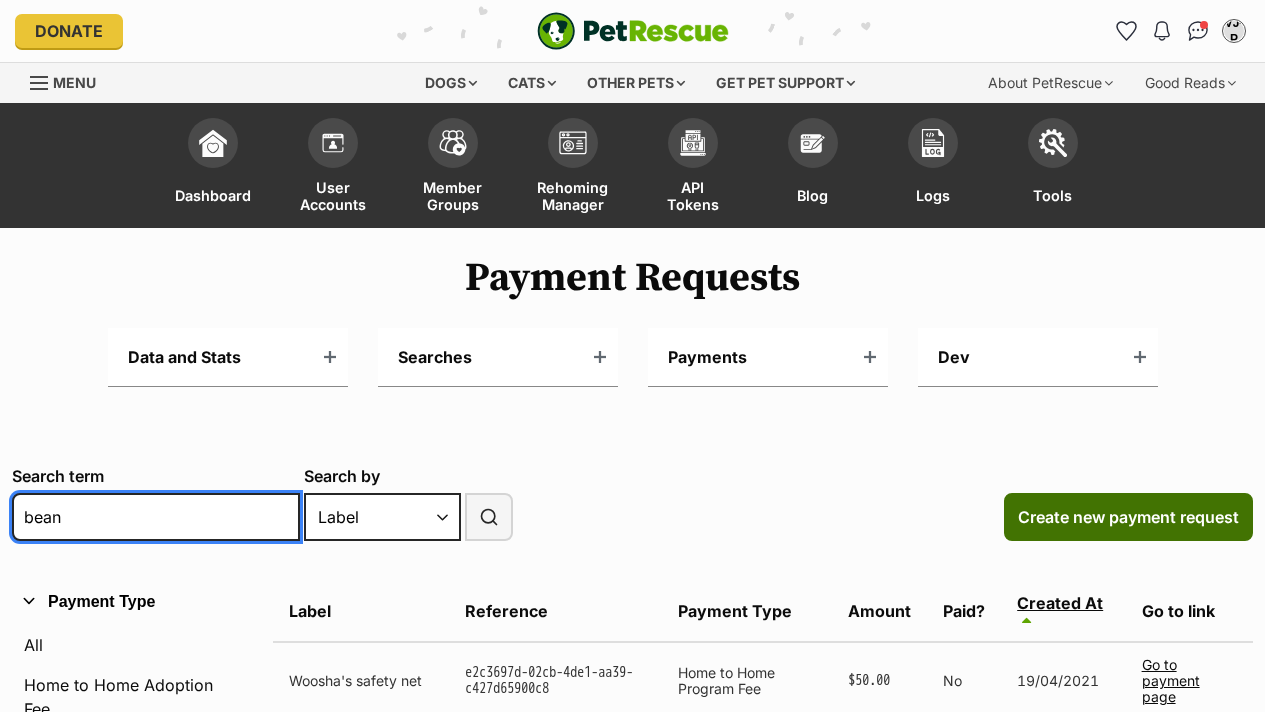 scroll, scrollTop: 0, scrollLeft: 0, axis: both 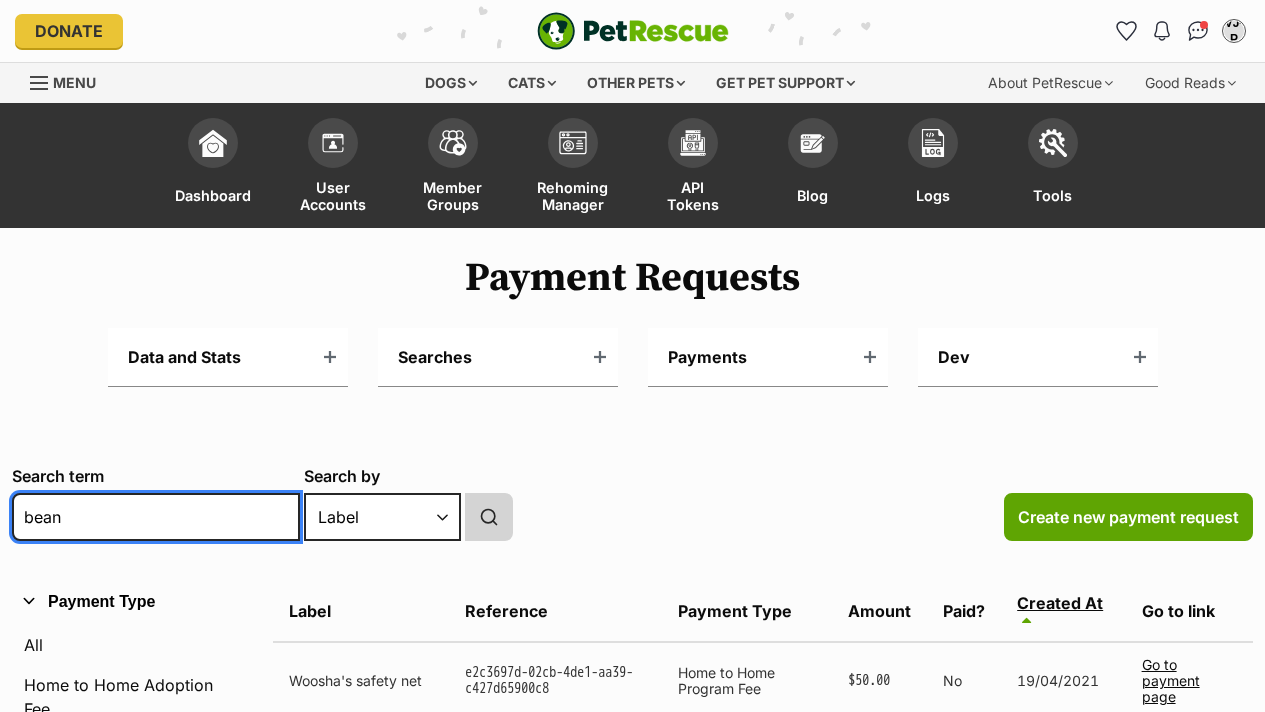 type on "bean" 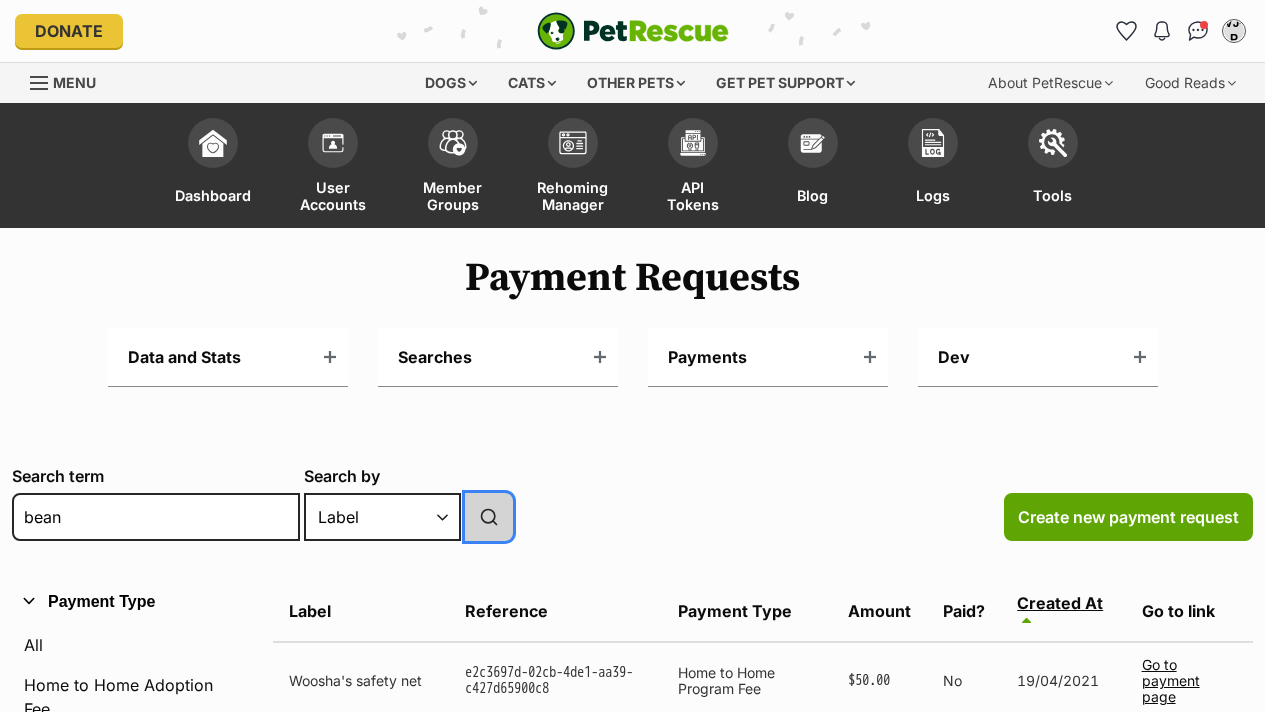 click at bounding box center (489, 517) 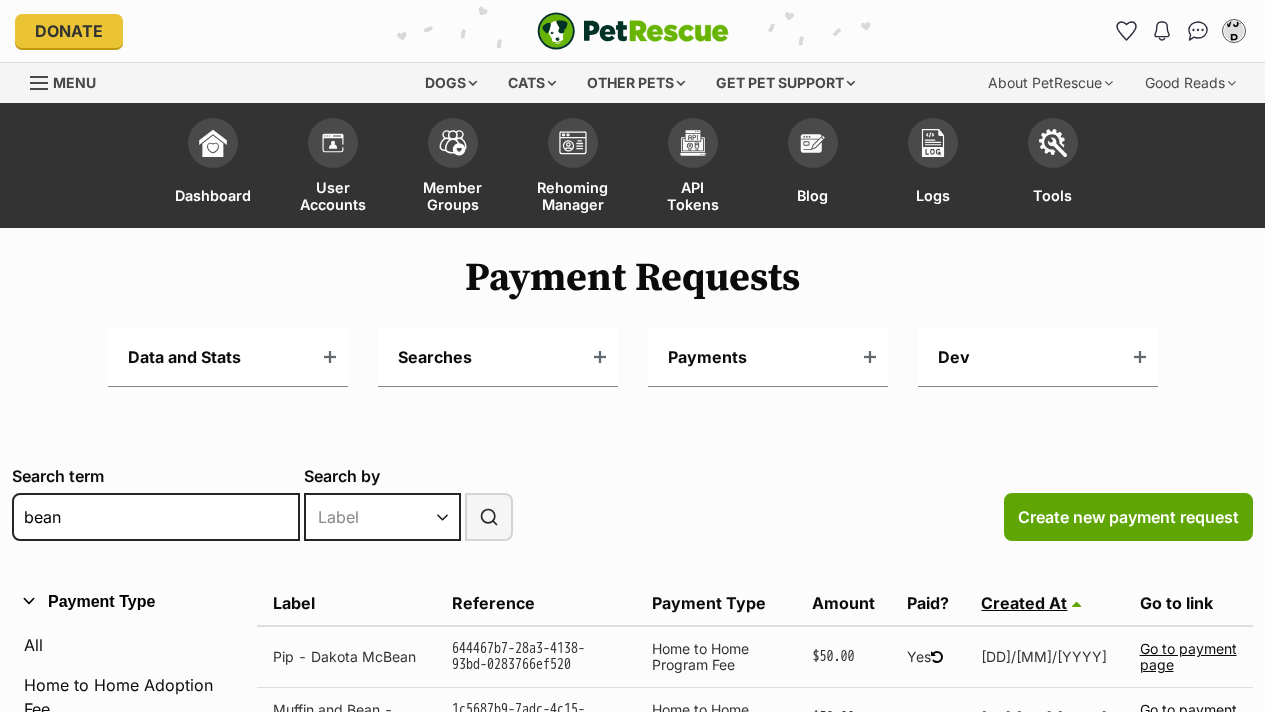 select on "label" 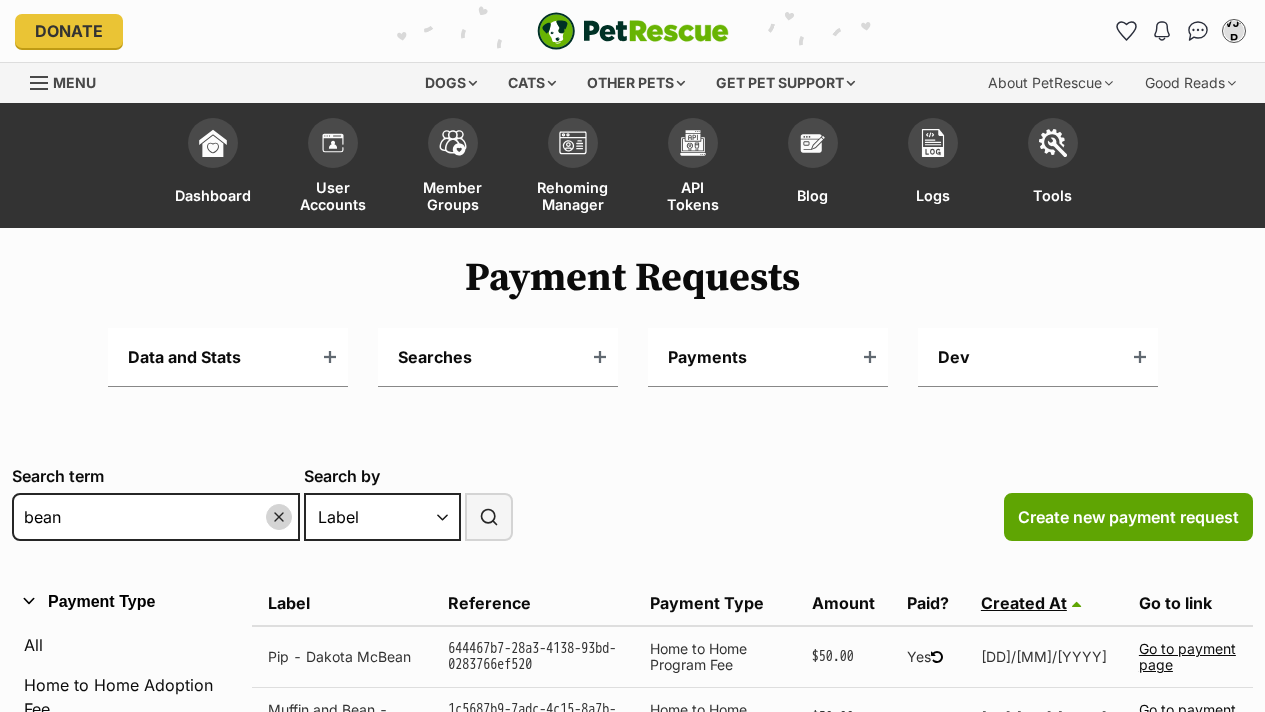scroll, scrollTop: 0, scrollLeft: 0, axis: both 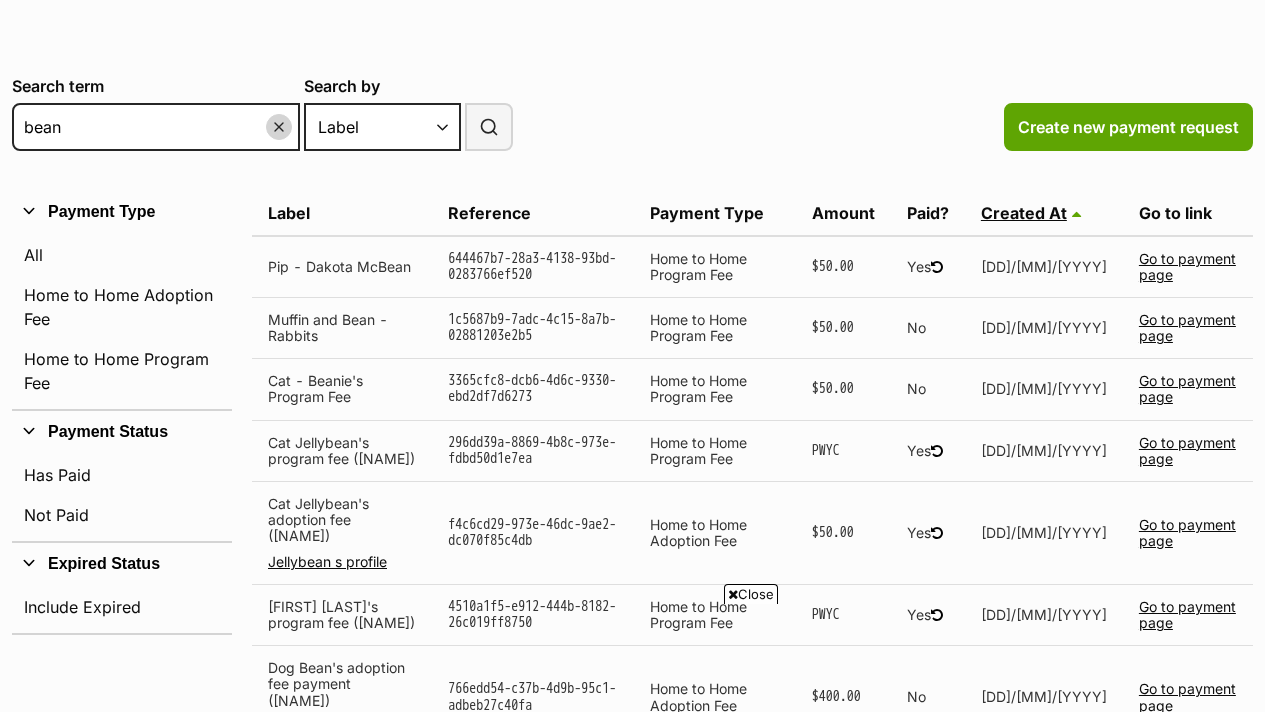 click on "Created At" at bounding box center [1024, 213] 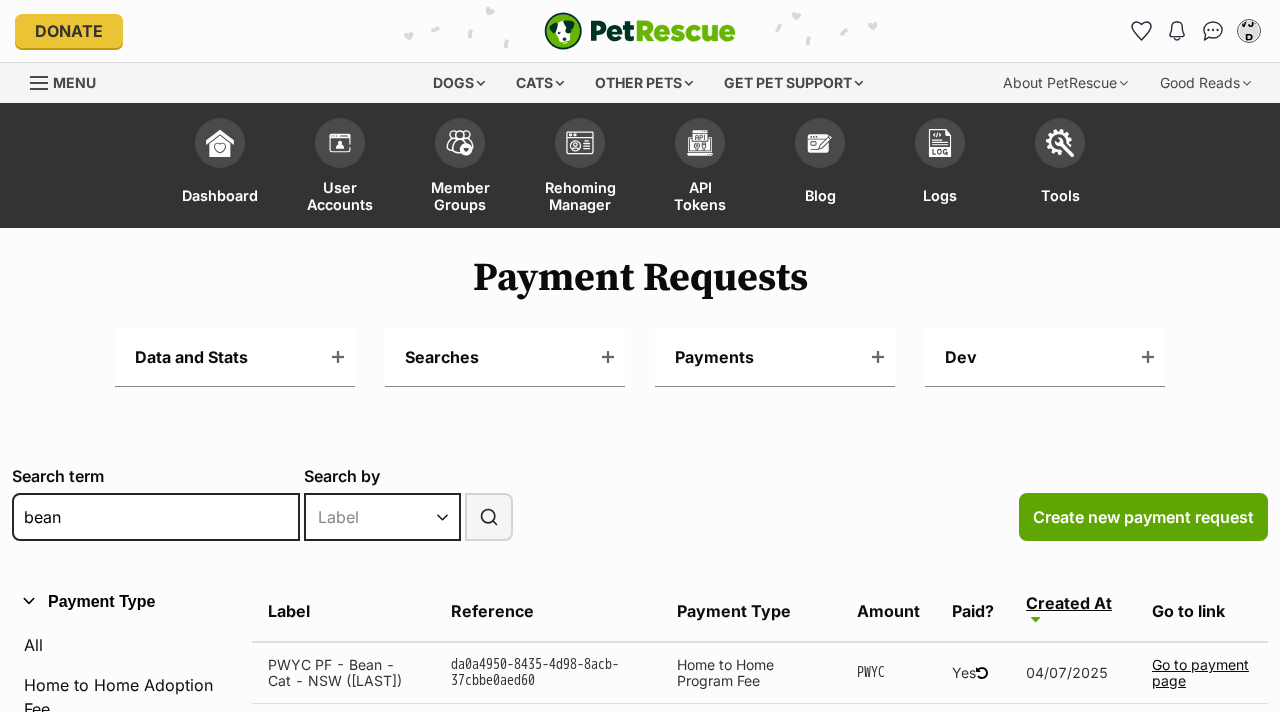 select on "label" 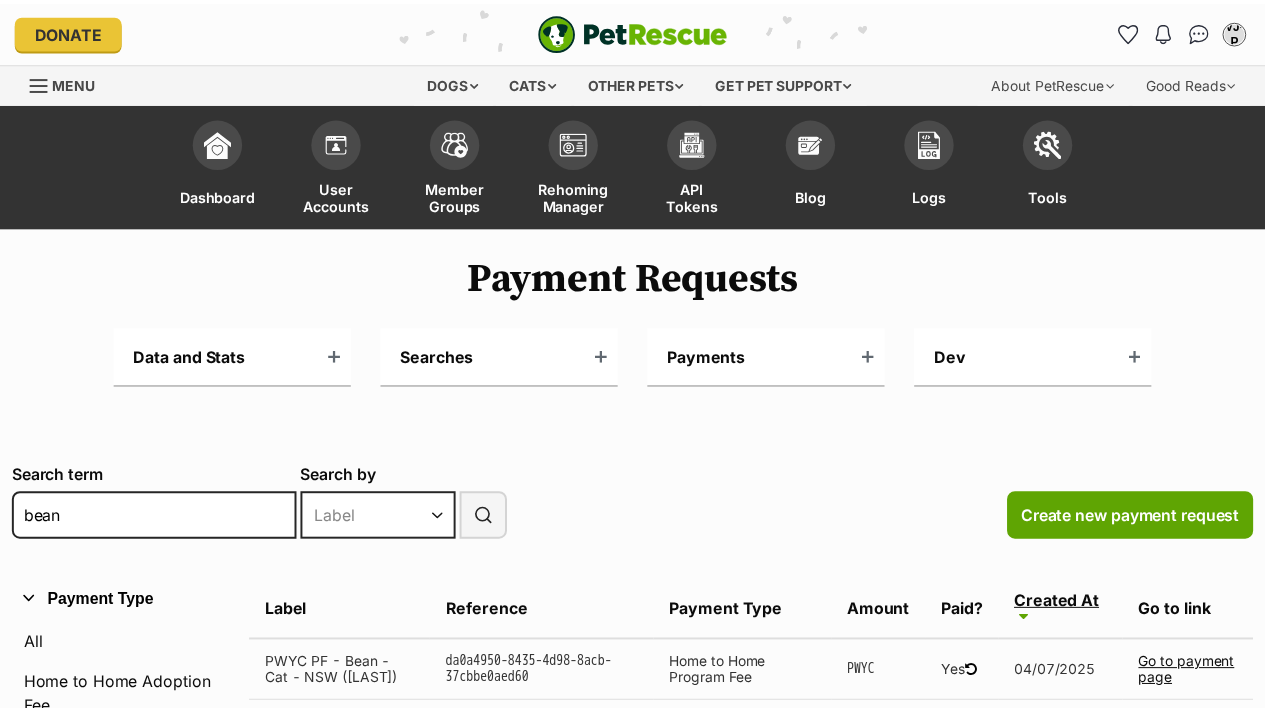 scroll, scrollTop: 0, scrollLeft: 0, axis: both 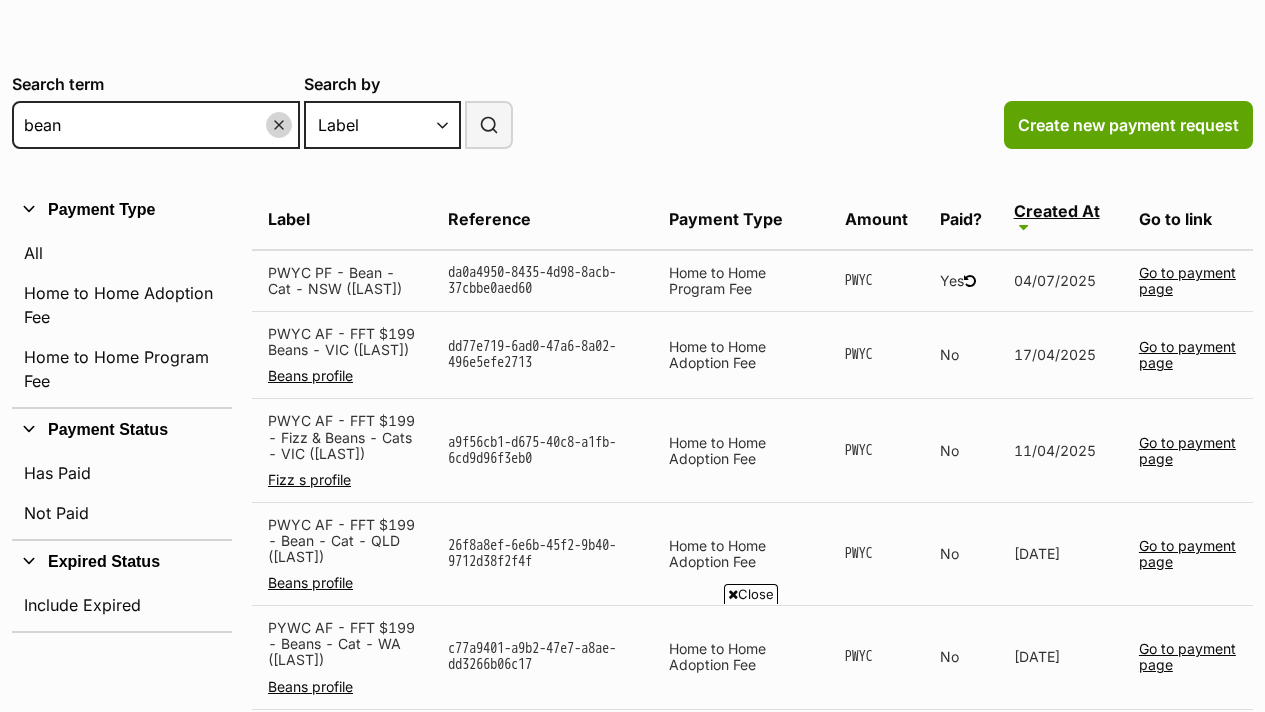 click at bounding box center (970, 281) 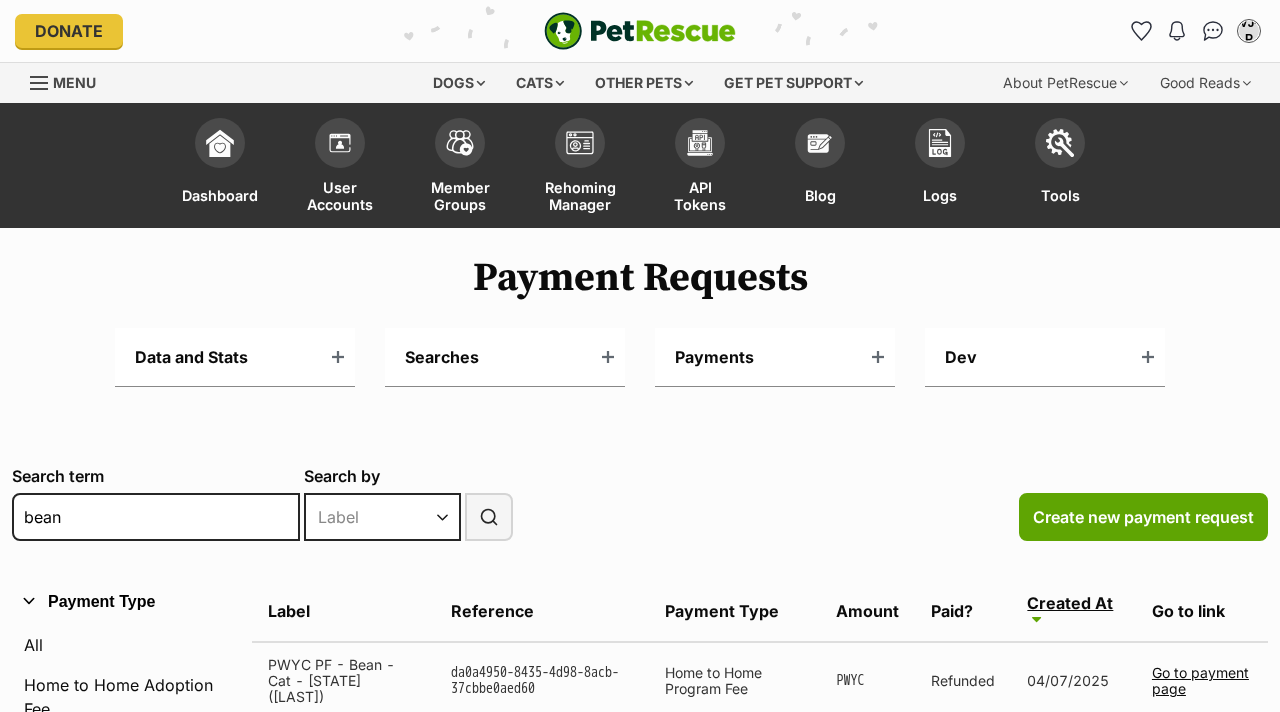select on "label" 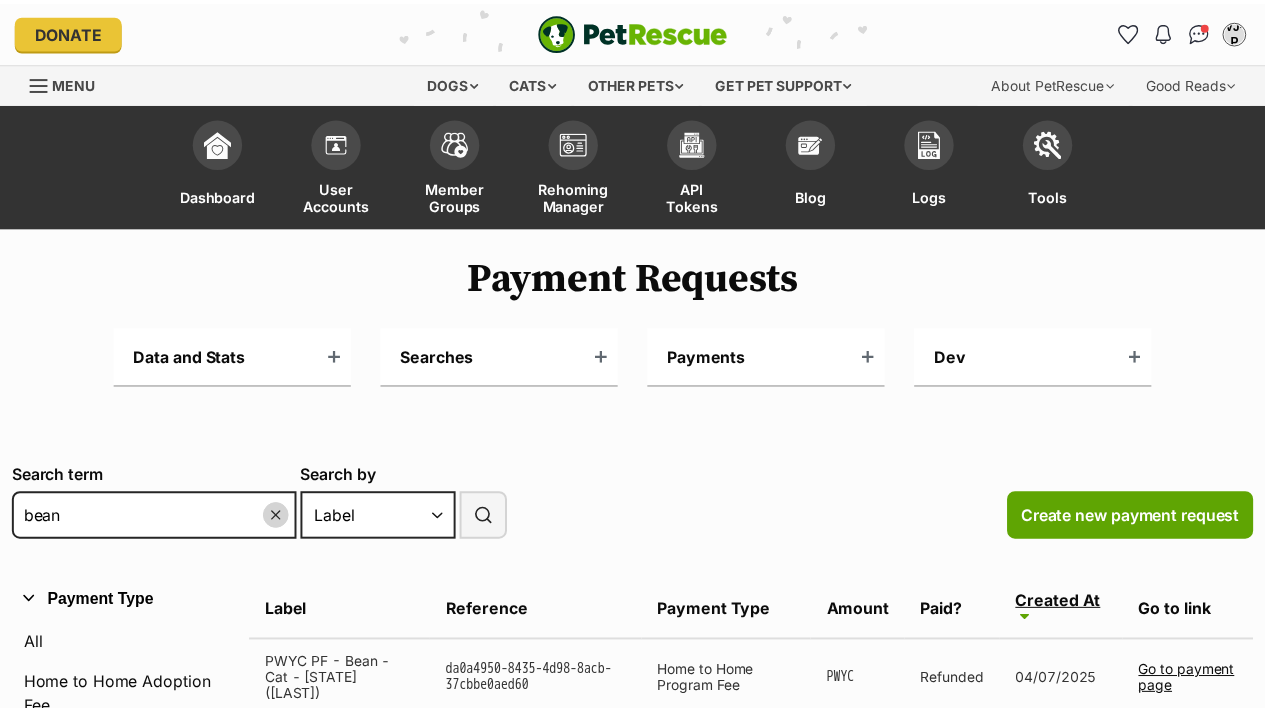 scroll, scrollTop: 392, scrollLeft: 0, axis: vertical 